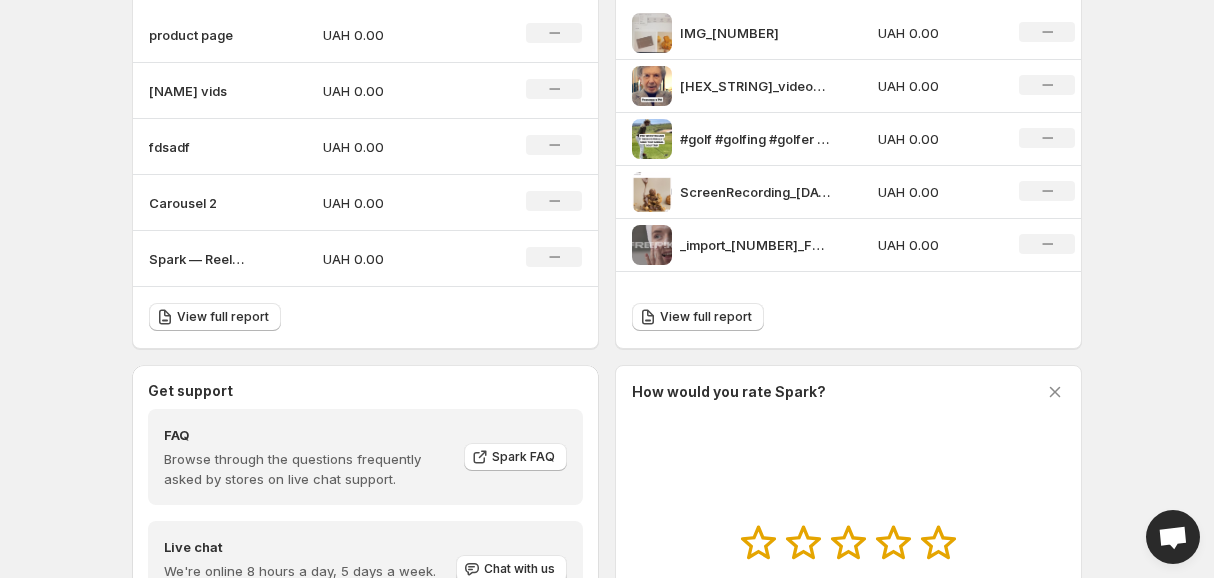 scroll, scrollTop: 1097, scrollLeft: 0, axis: vertical 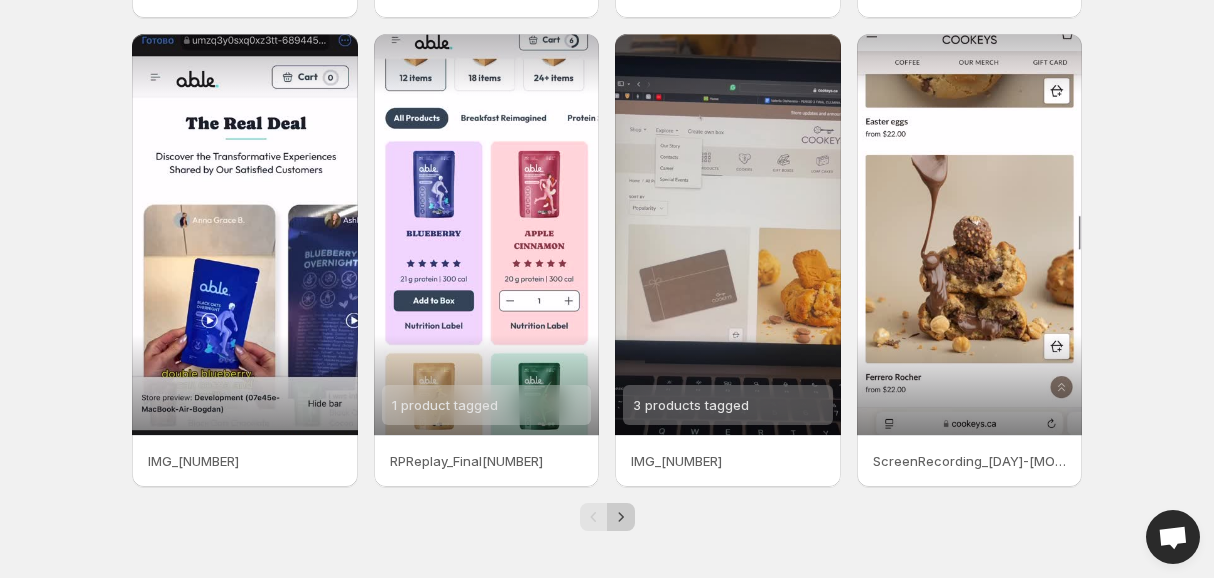 click 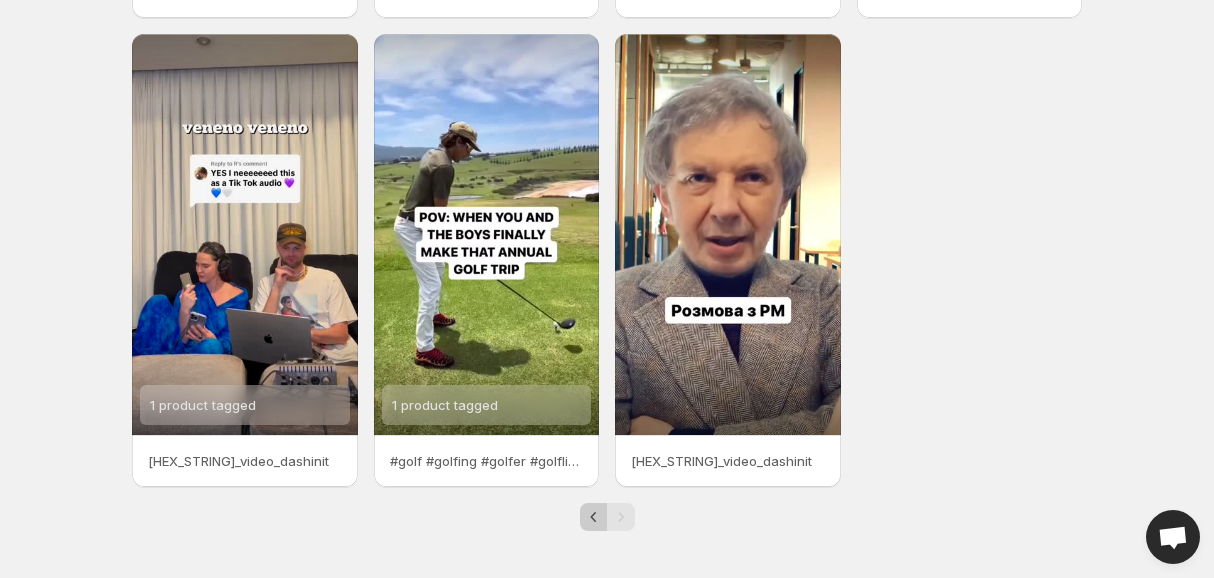 click 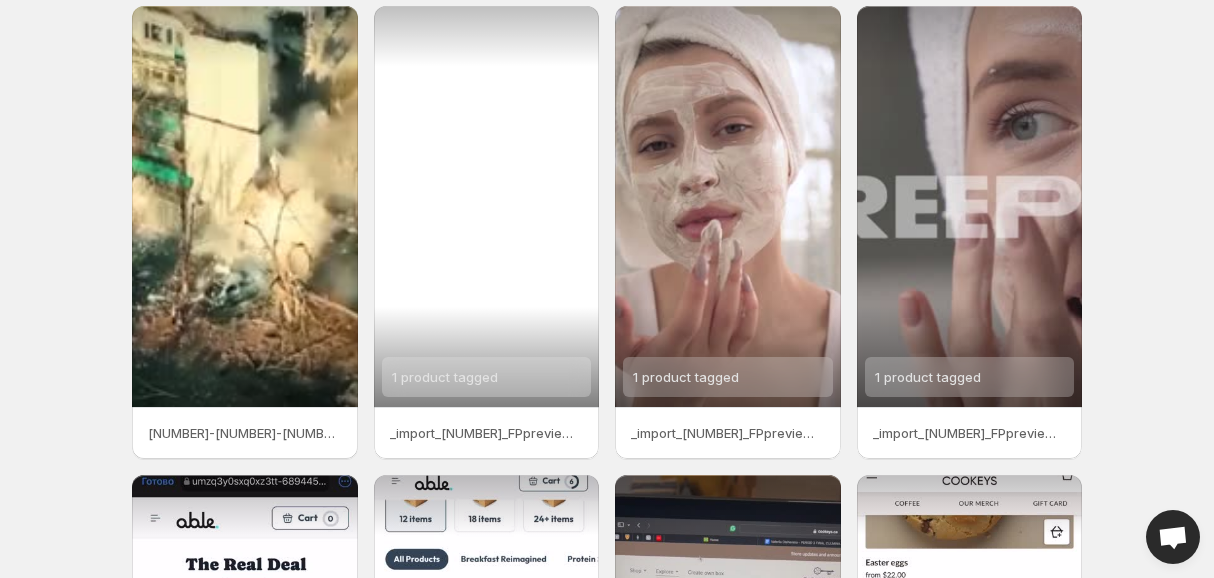 scroll, scrollTop: 0, scrollLeft: 0, axis: both 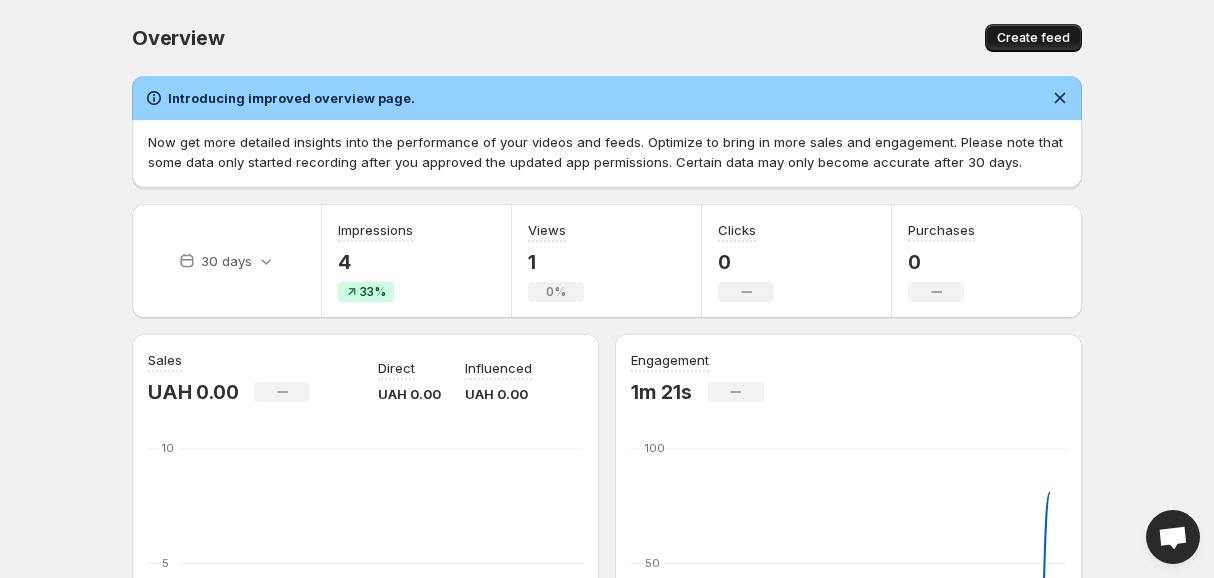 click on "Create feed" at bounding box center (1033, 38) 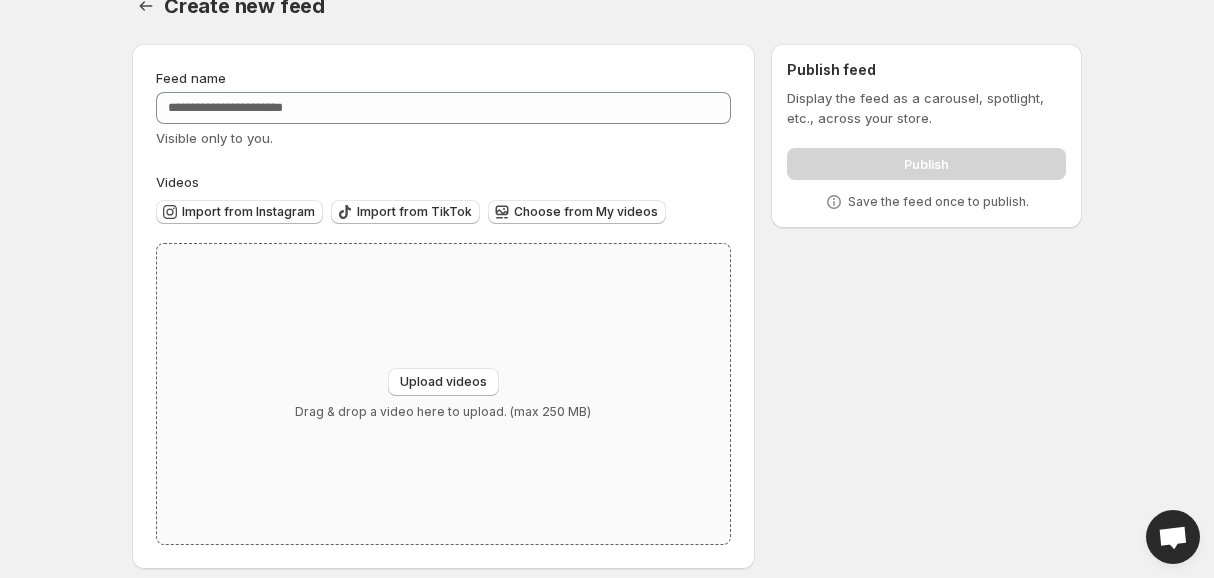 scroll, scrollTop: 47, scrollLeft: 0, axis: vertical 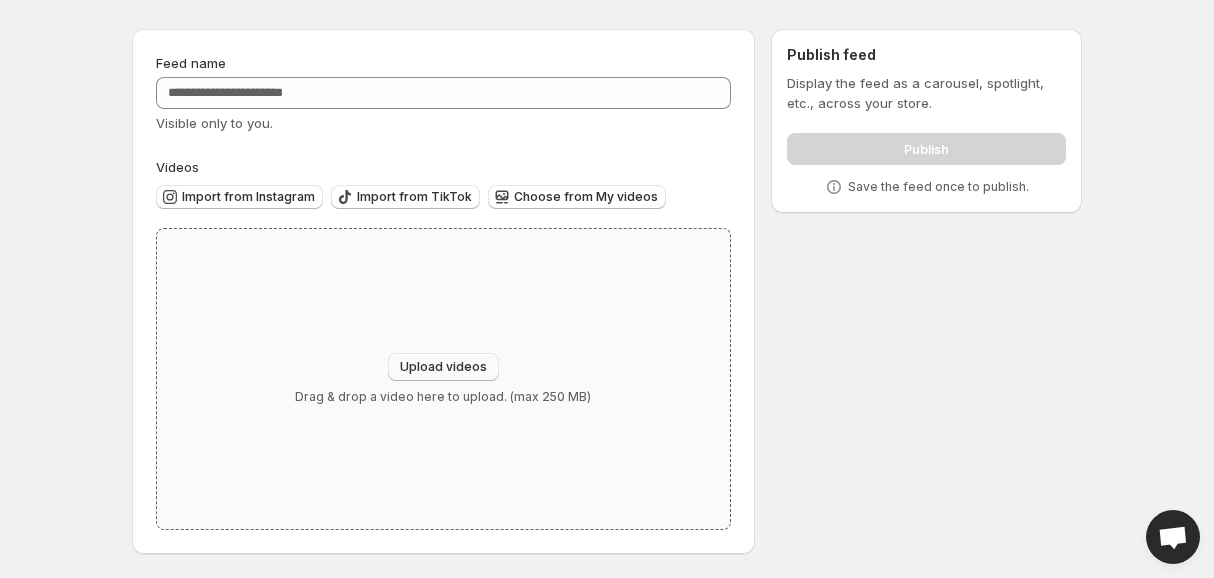 click on "Upload videos" at bounding box center [443, 367] 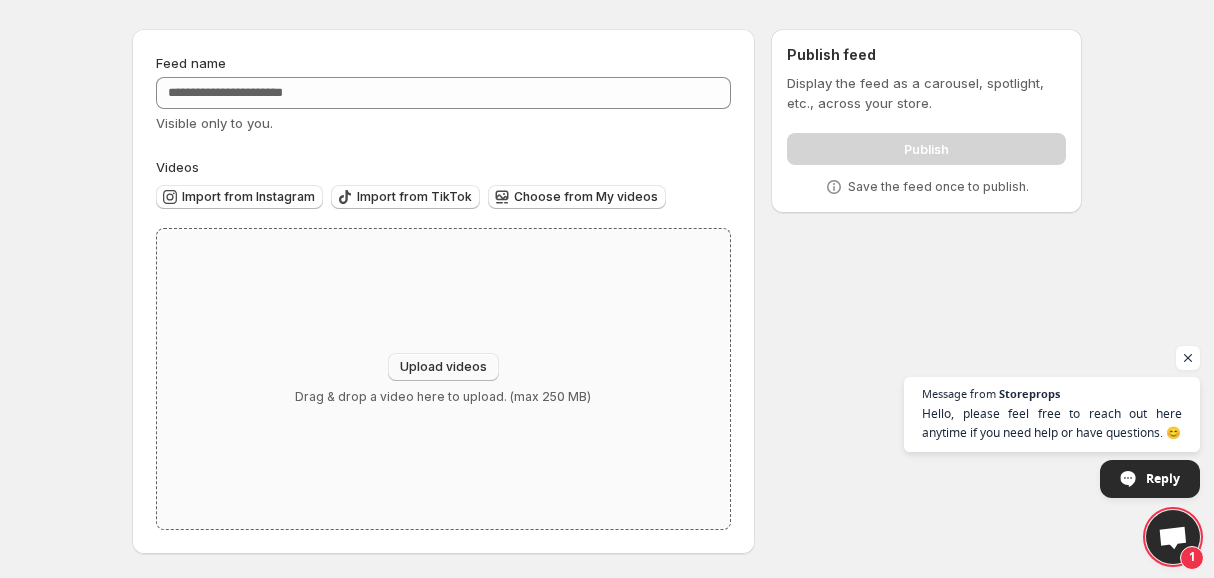 type on "**********" 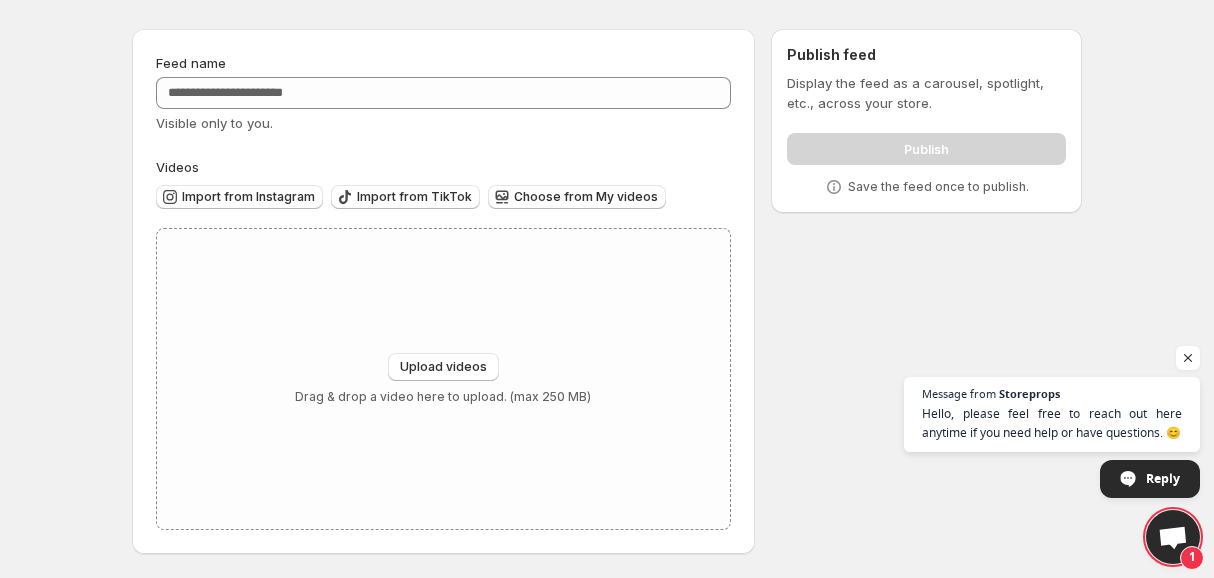 type 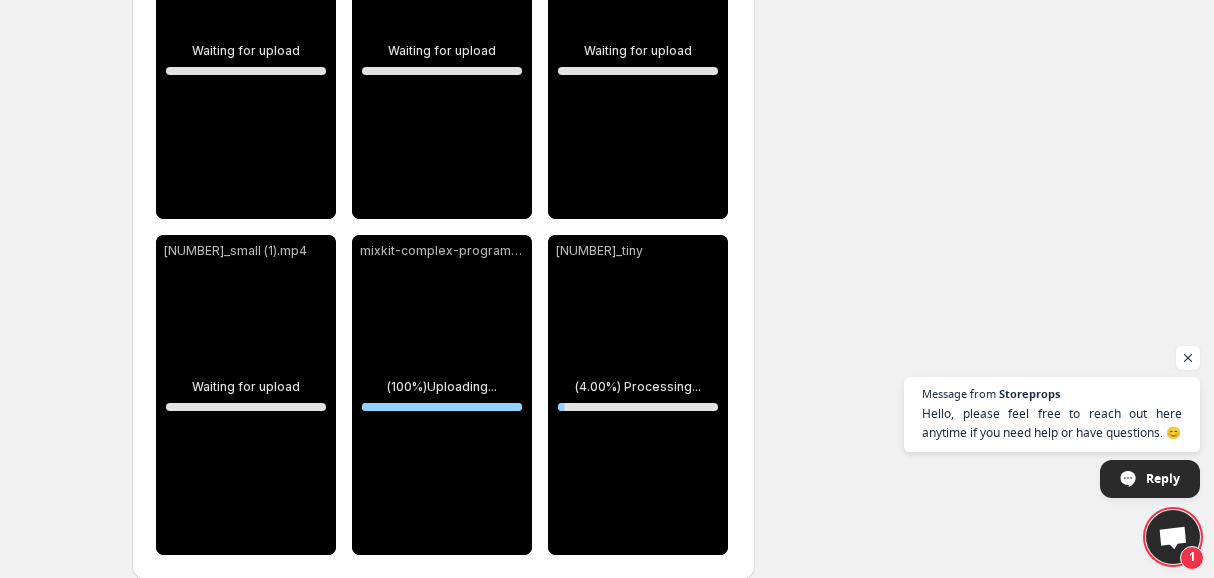 scroll, scrollTop: 436, scrollLeft: 0, axis: vertical 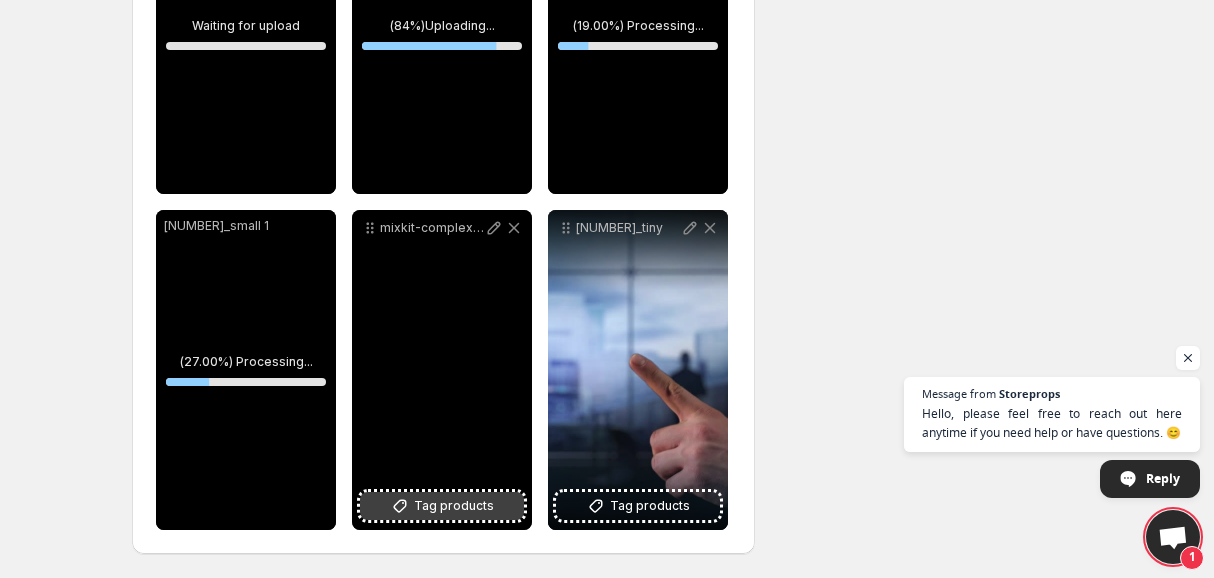 click on "Tag products" at bounding box center (454, 506) 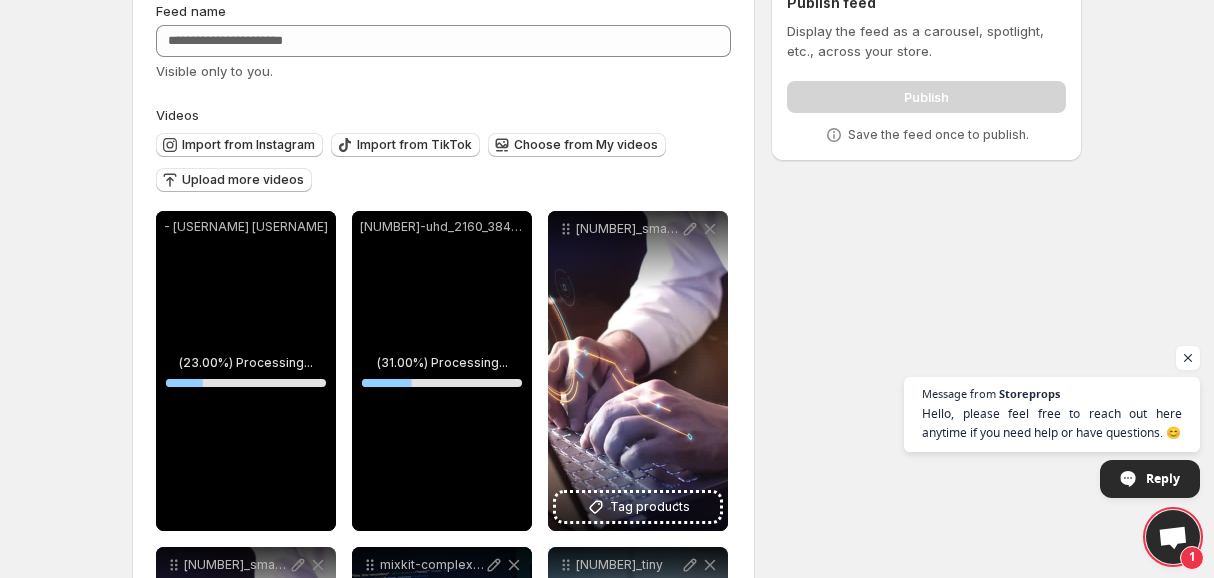 scroll, scrollTop: 0, scrollLeft: 0, axis: both 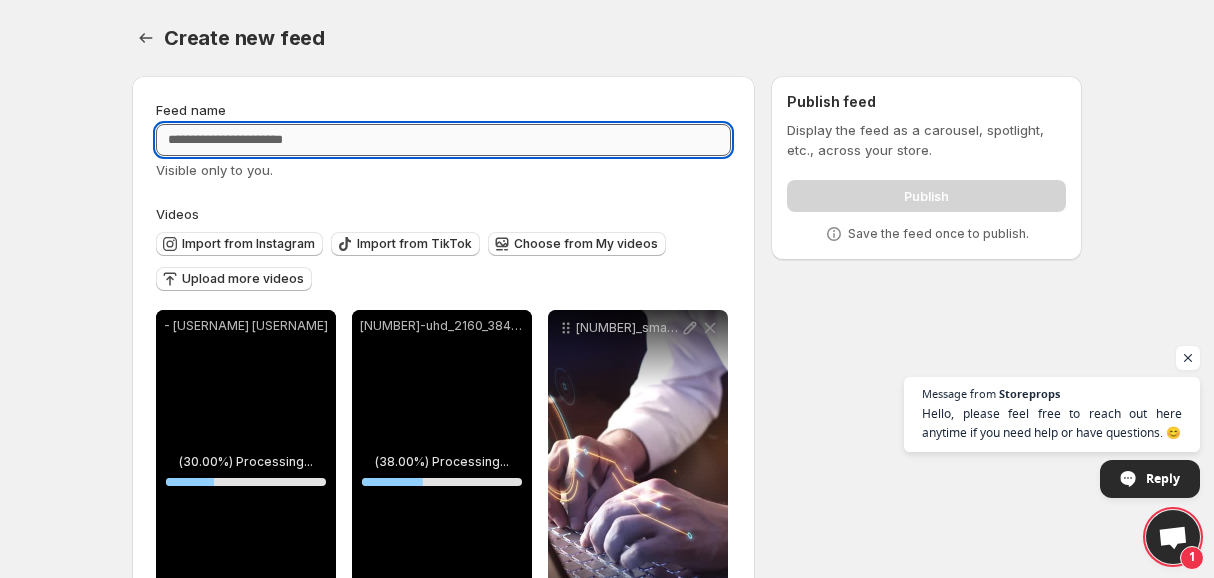 click on "Feed name" at bounding box center (443, 140) 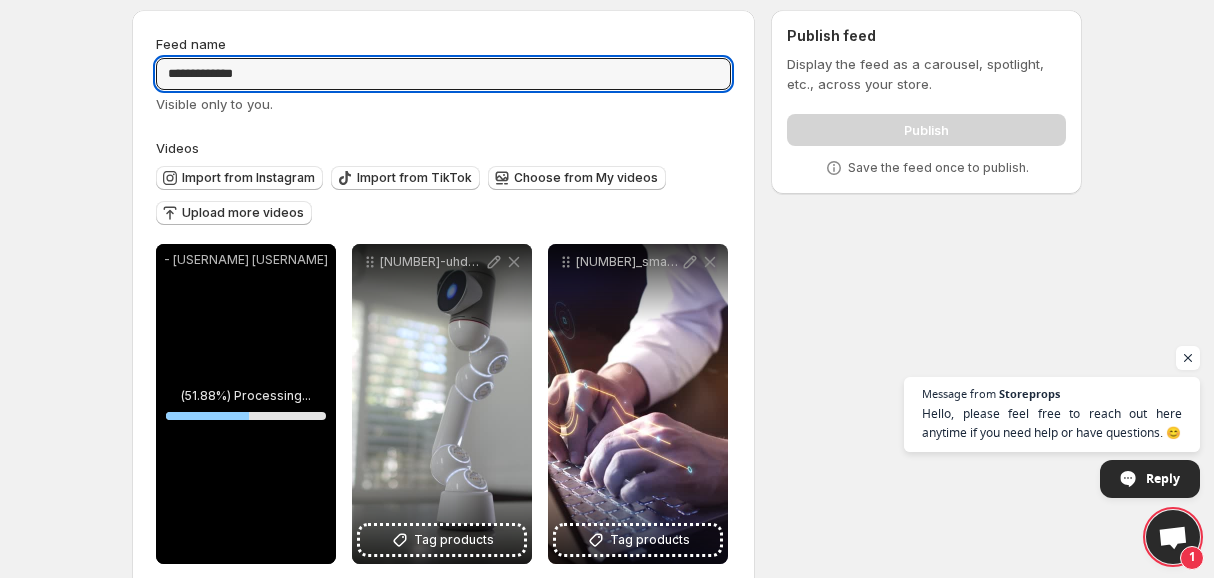 scroll, scrollTop: 99, scrollLeft: 0, axis: vertical 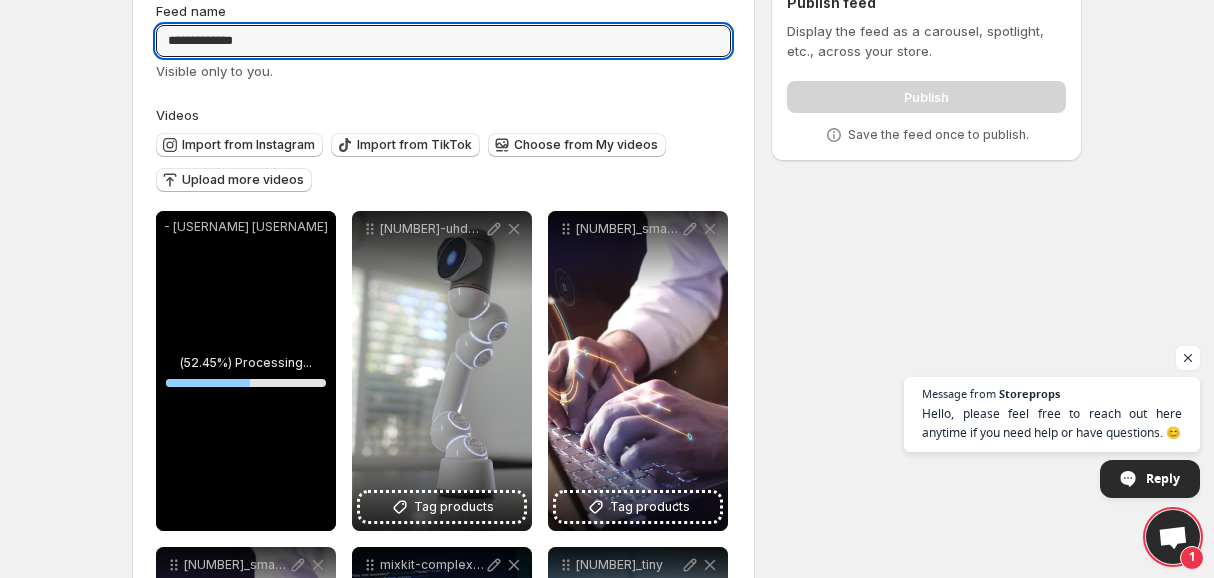 type on "**********" 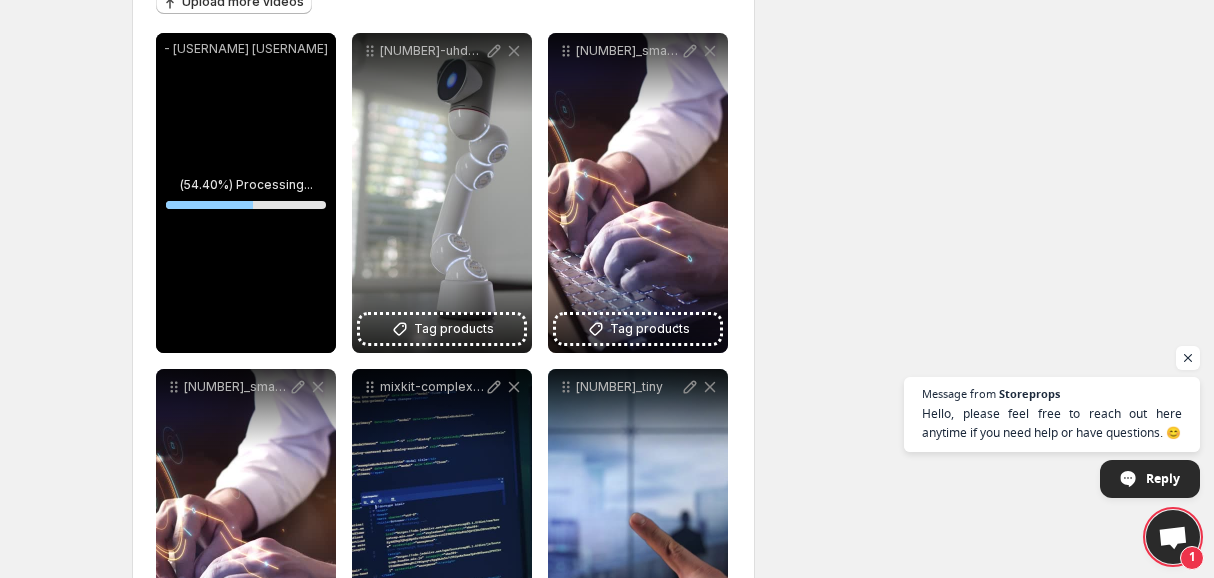 scroll, scrollTop: 436, scrollLeft: 0, axis: vertical 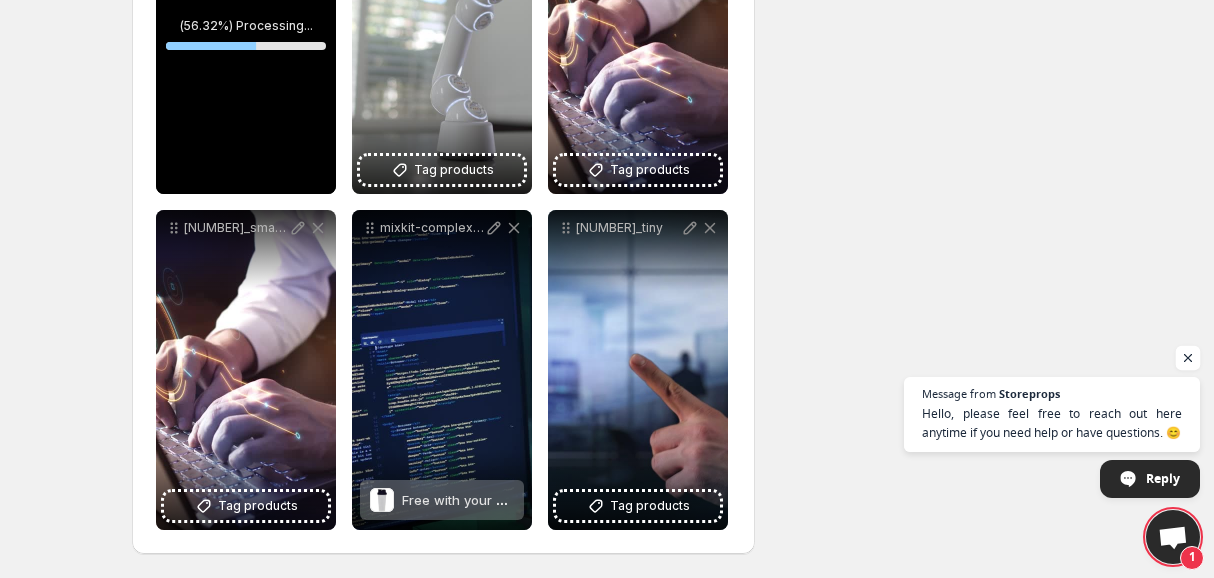 click at bounding box center [1188, 358] 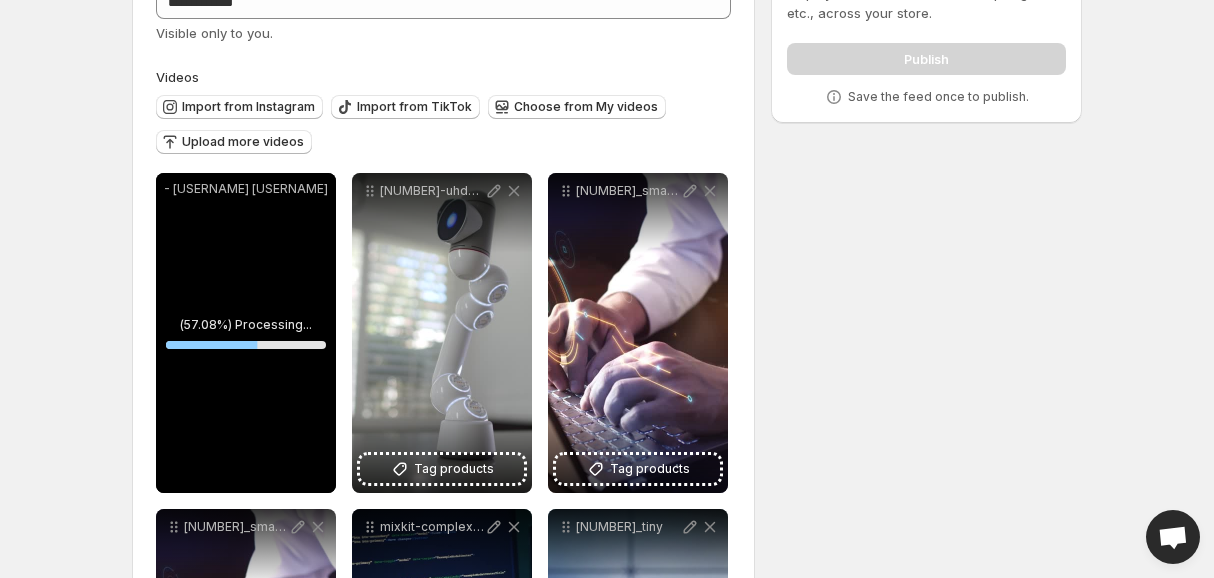 scroll, scrollTop: 136, scrollLeft: 0, axis: vertical 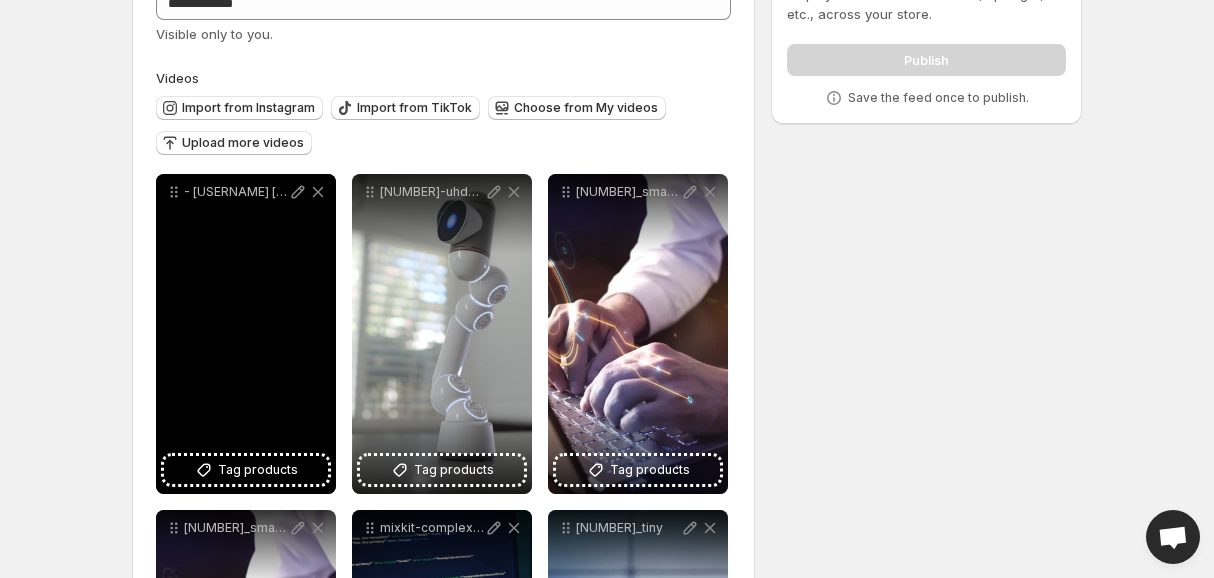 click on "-    [USERNAME]   [USERNAME]" at bounding box center (246, 334) 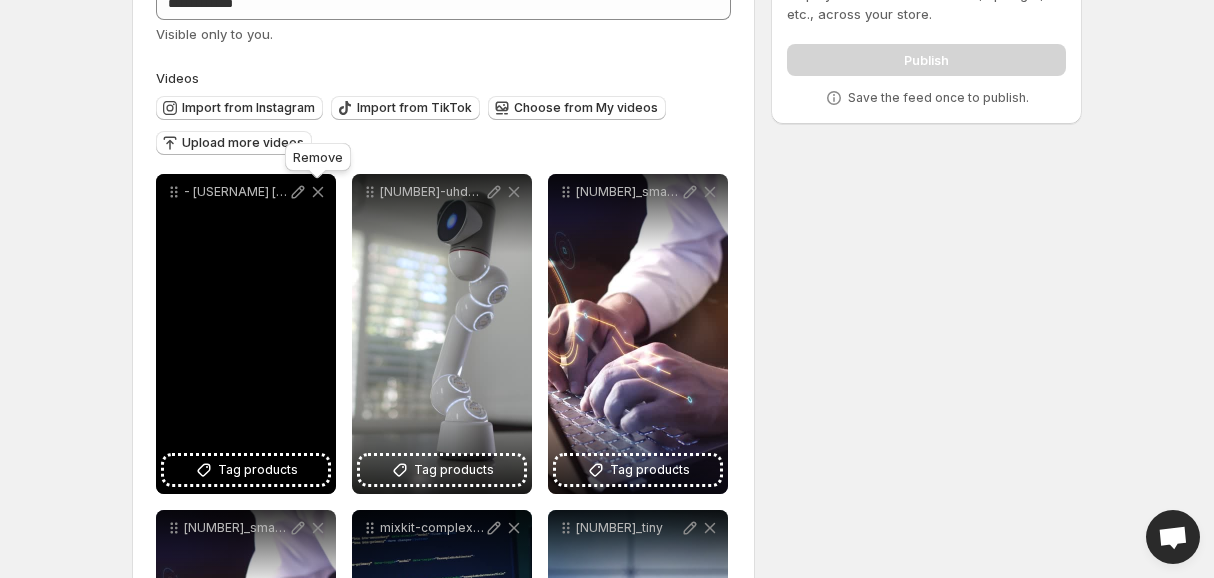 click 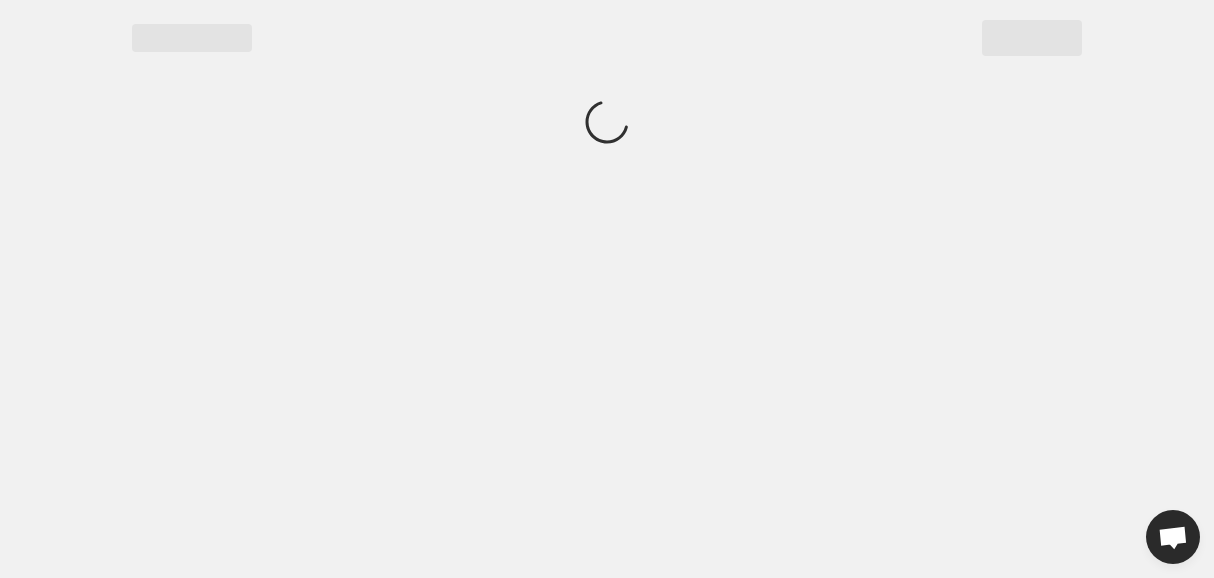 scroll, scrollTop: 0, scrollLeft: 0, axis: both 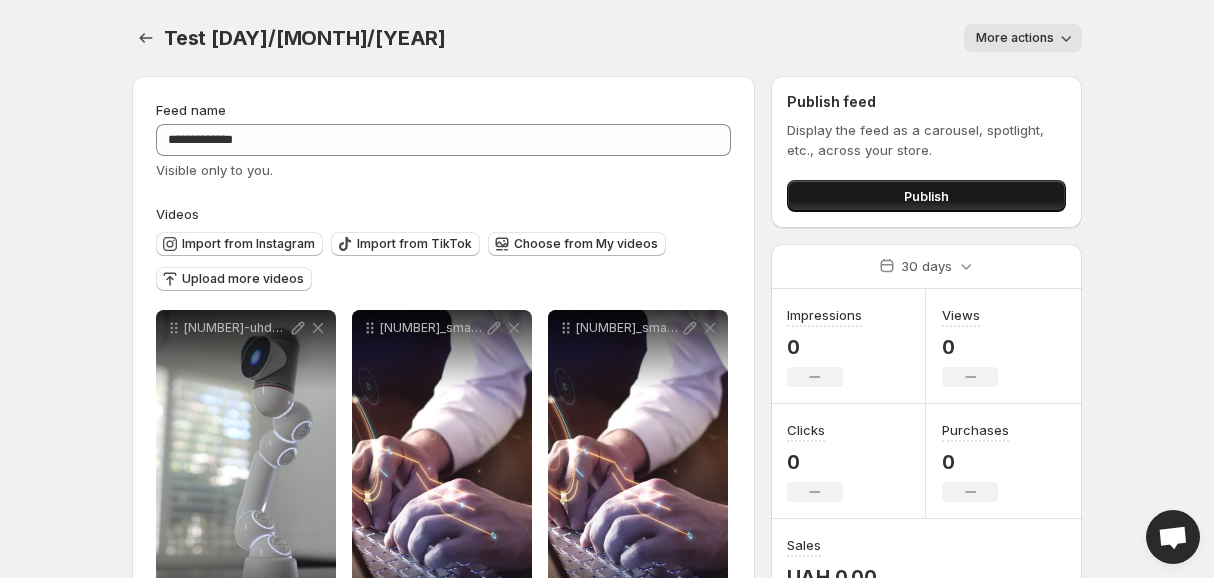 click on "Publish" at bounding box center (926, 196) 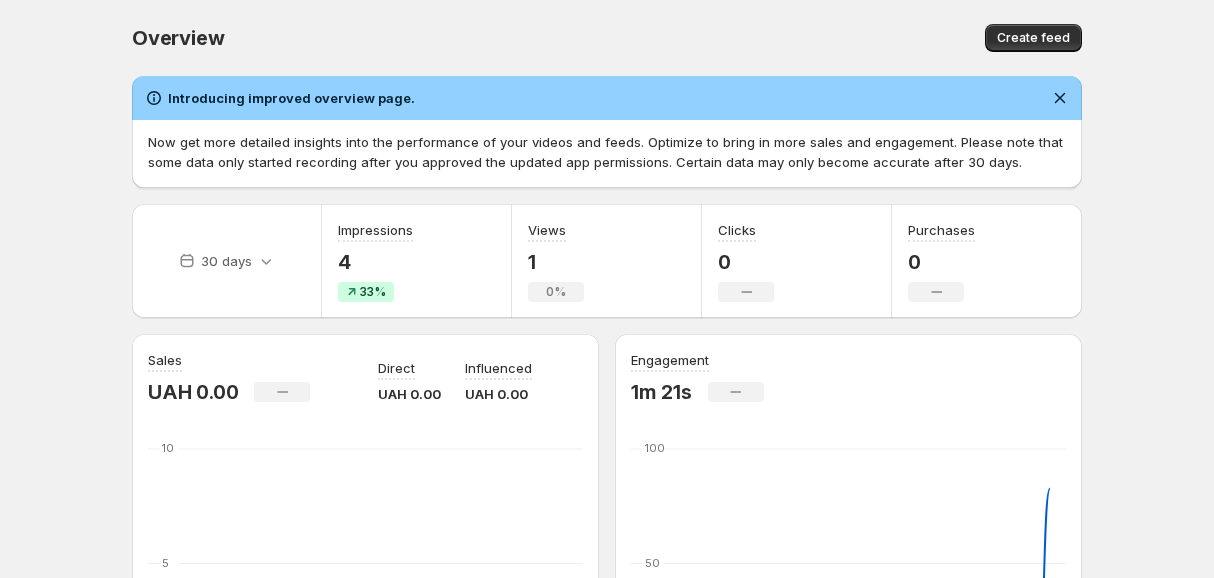 scroll, scrollTop: 0, scrollLeft: 0, axis: both 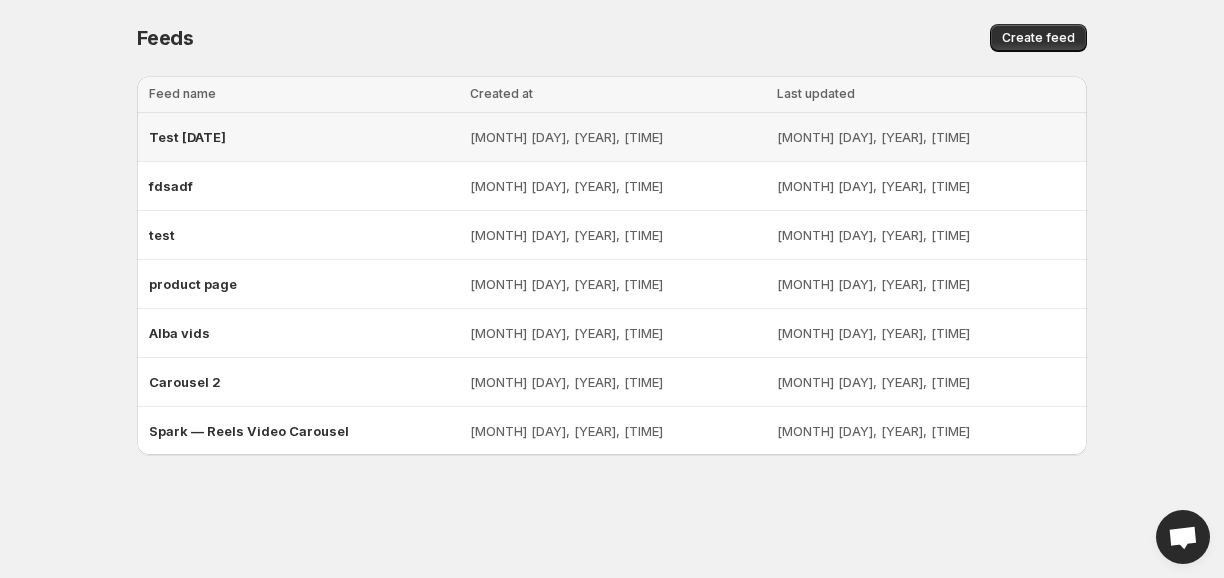 click on "Test [DAY]/[MONTH]/[YEAR]" at bounding box center [187, 137] 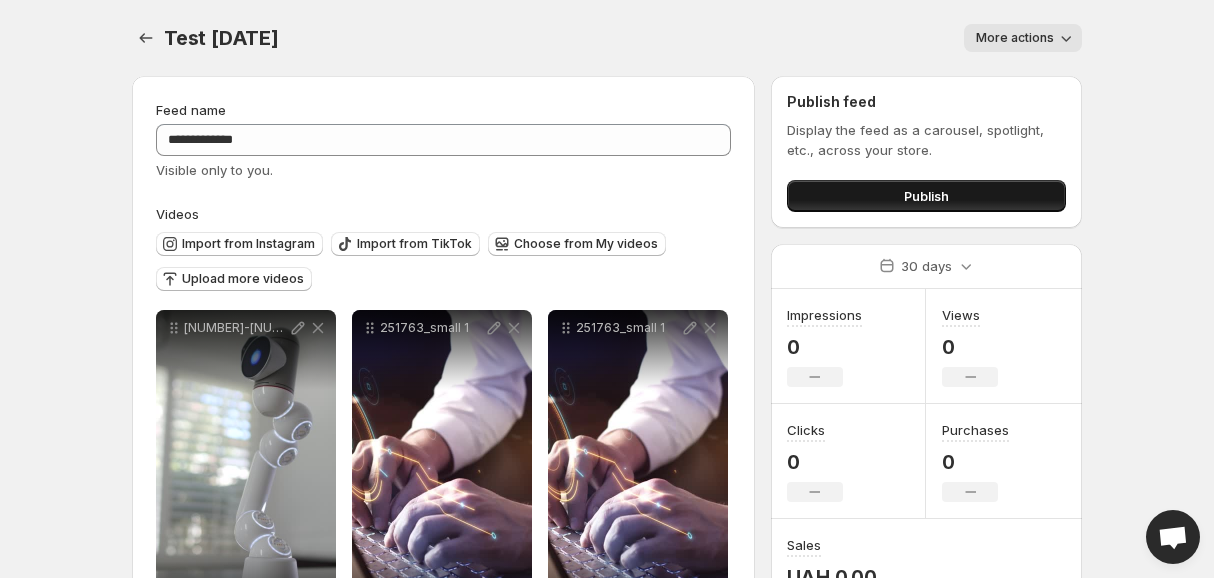 click on "Publish" at bounding box center [926, 196] 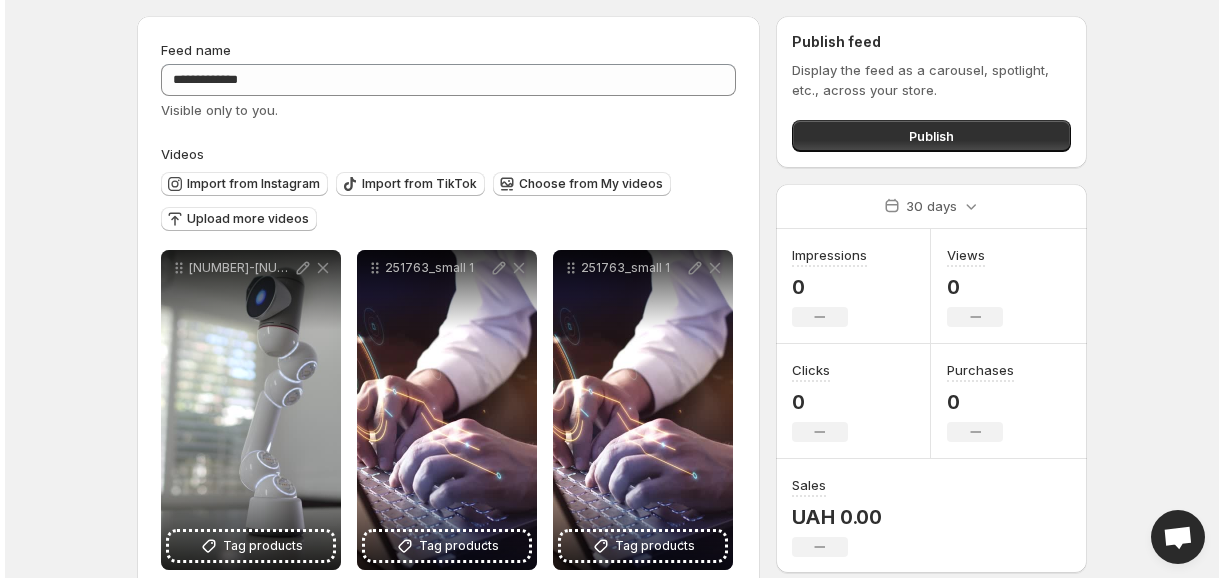 scroll, scrollTop: 0, scrollLeft: 0, axis: both 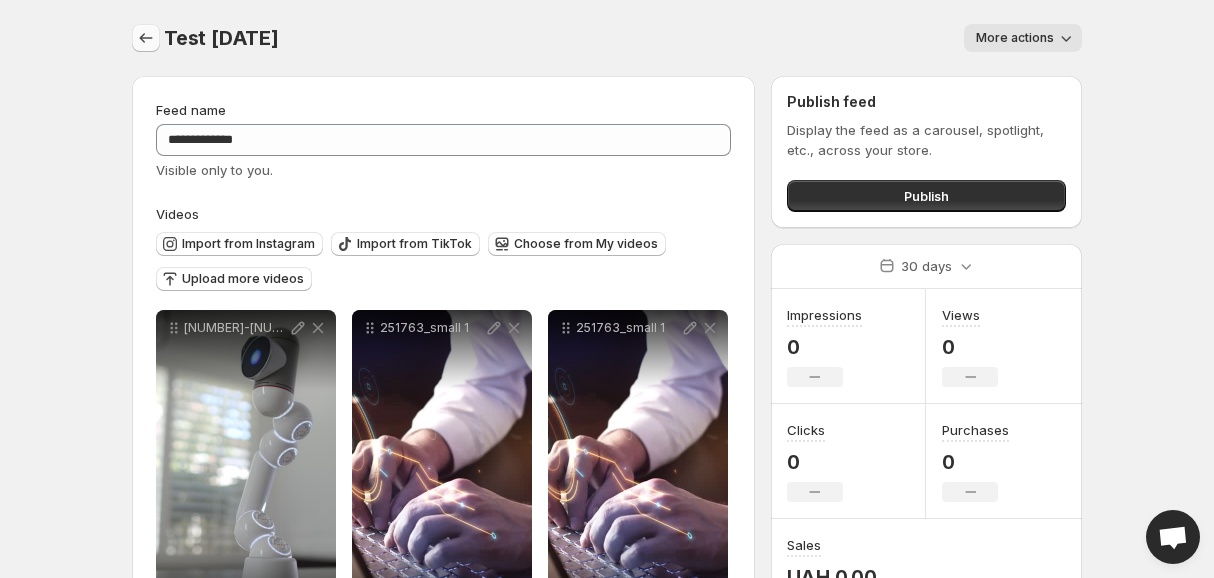 click 